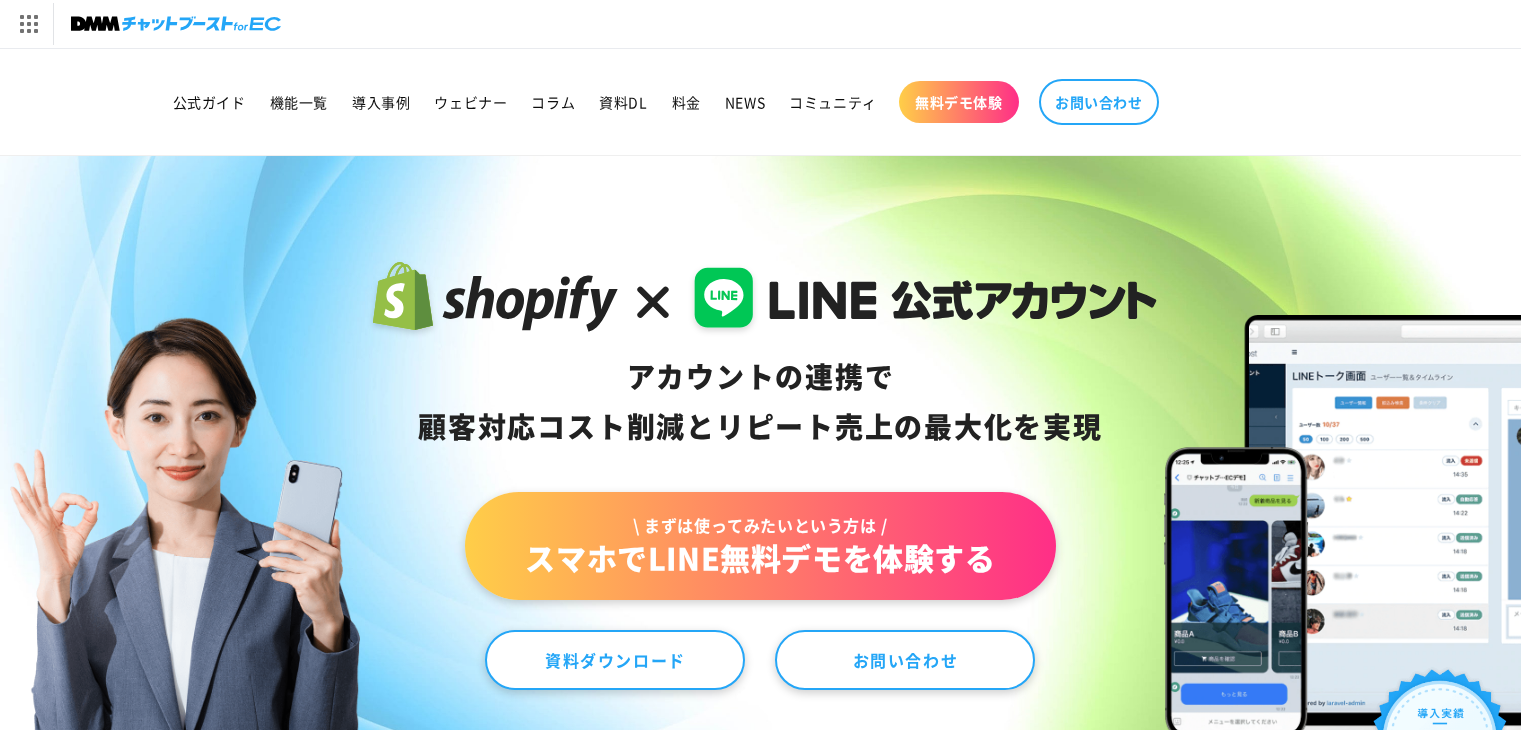 scroll, scrollTop: 0, scrollLeft: 0, axis: both 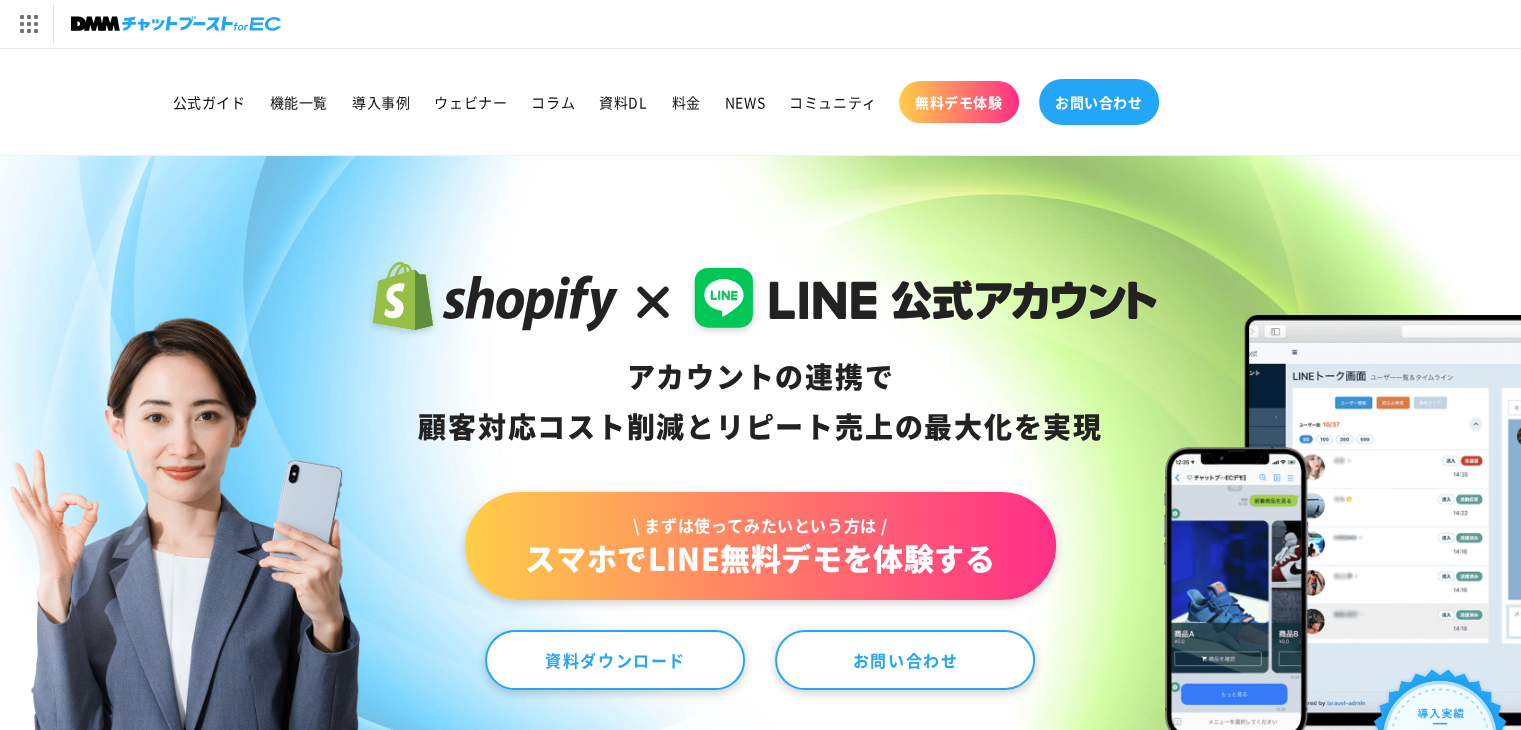 click on "お問い合わせ" at bounding box center [1099, 102] 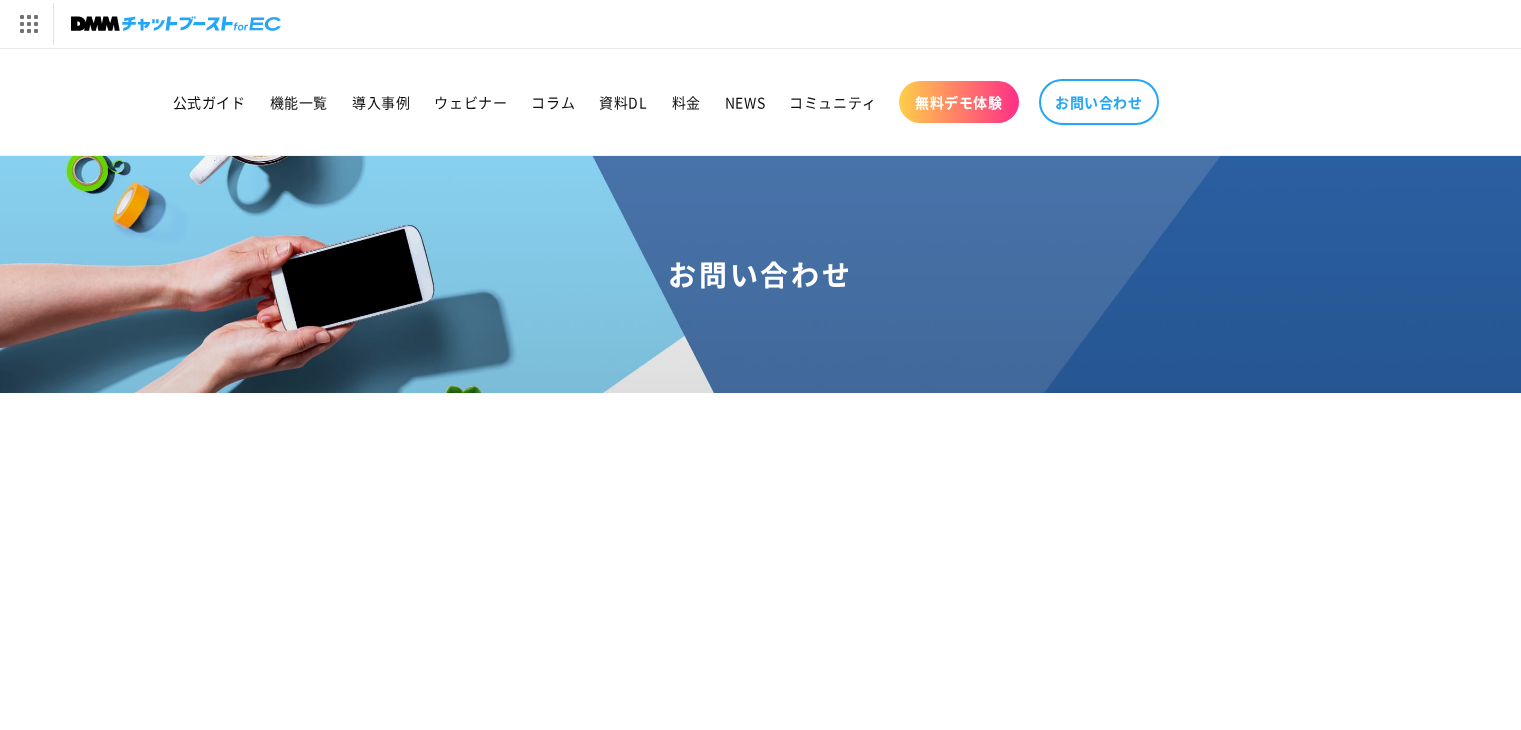 scroll, scrollTop: 0, scrollLeft: 0, axis: both 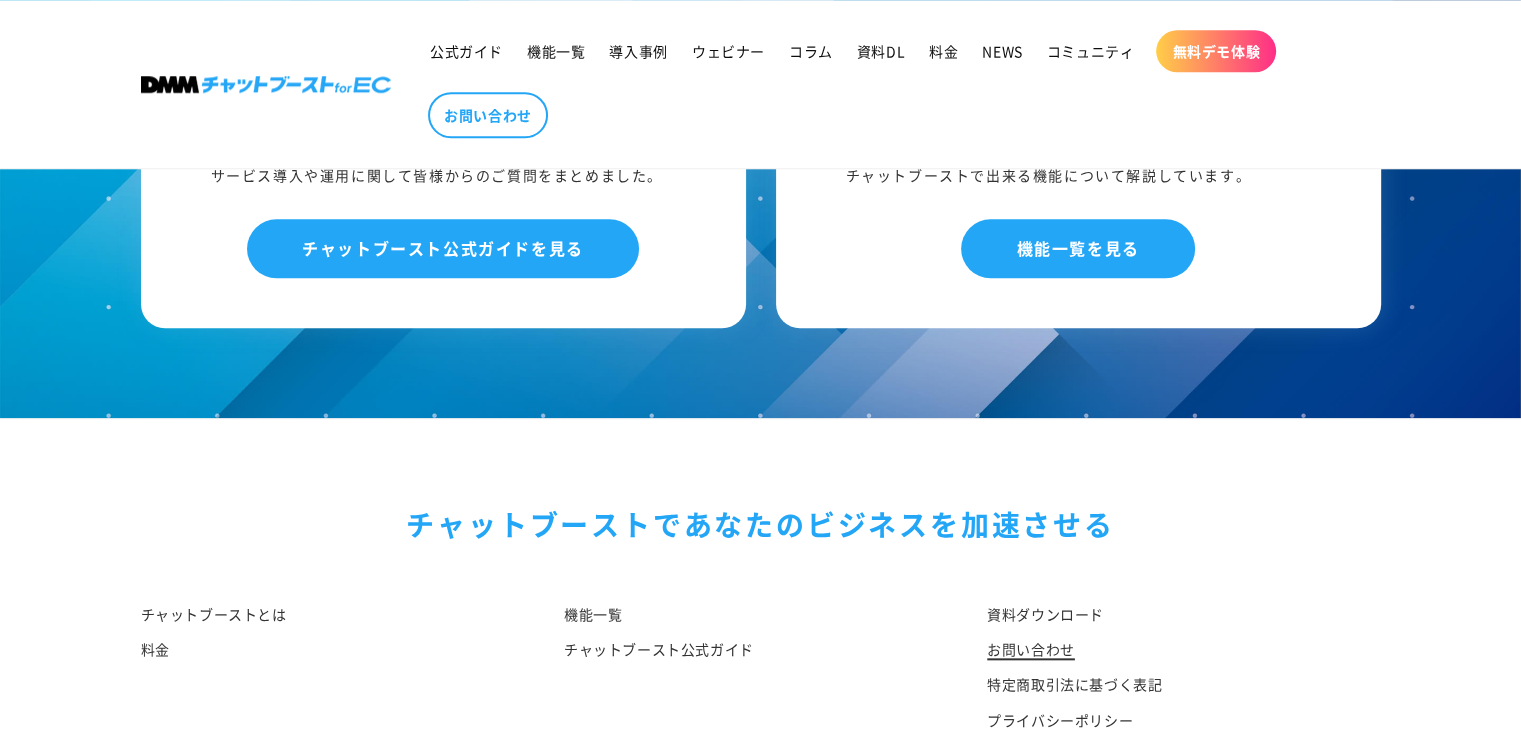 click on "お問い合わせ" at bounding box center (1031, 649) 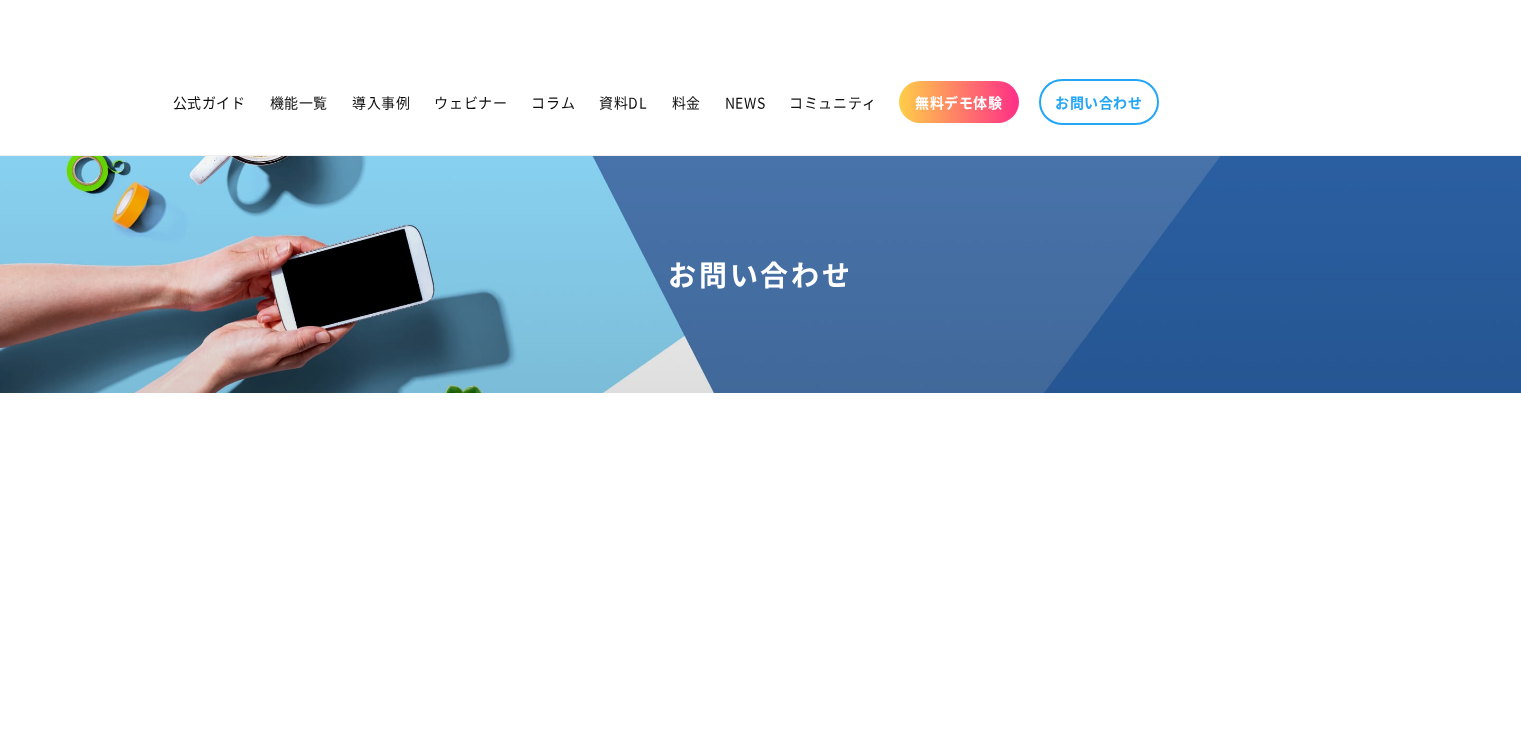 scroll, scrollTop: 0, scrollLeft: 0, axis: both 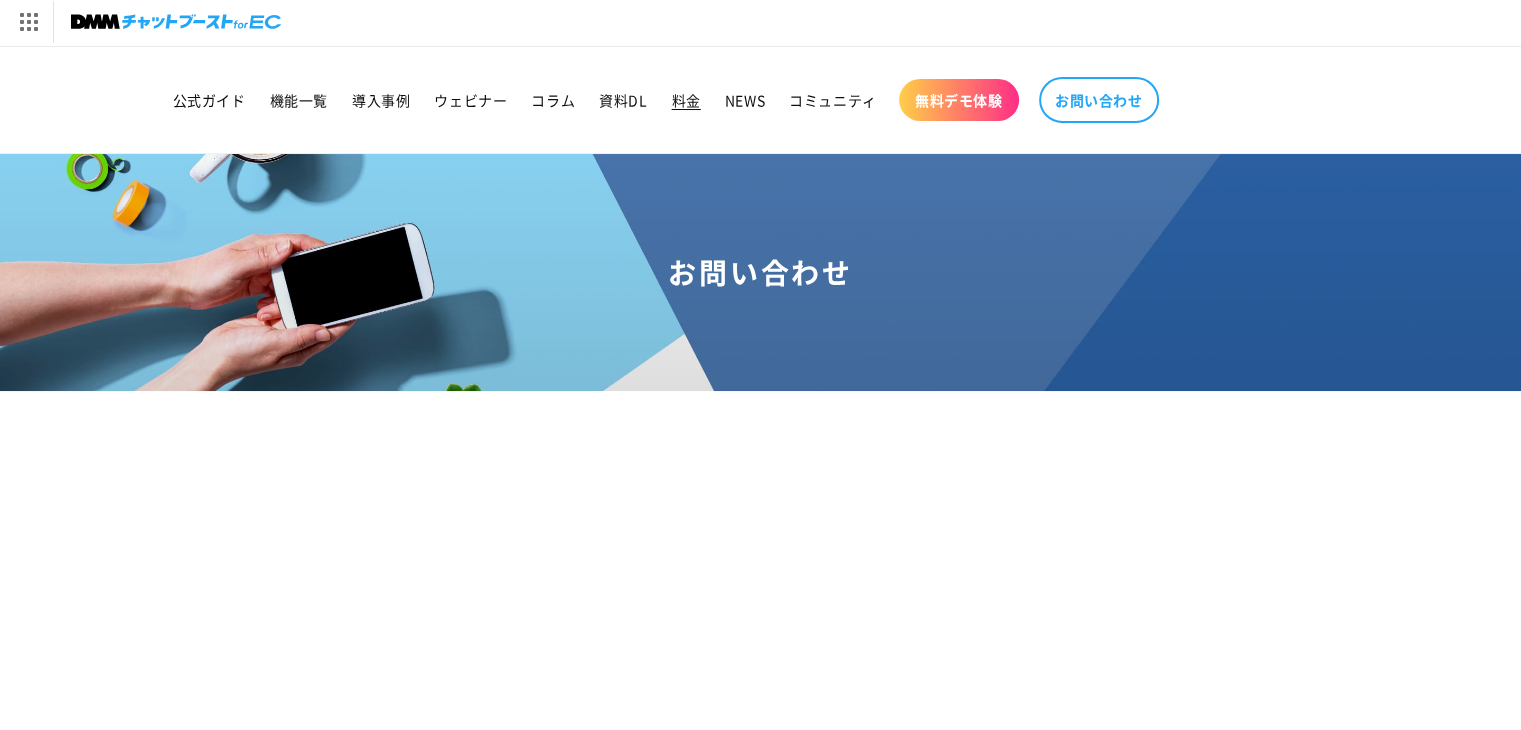 click on "料金" at bounding box center [686, 100] 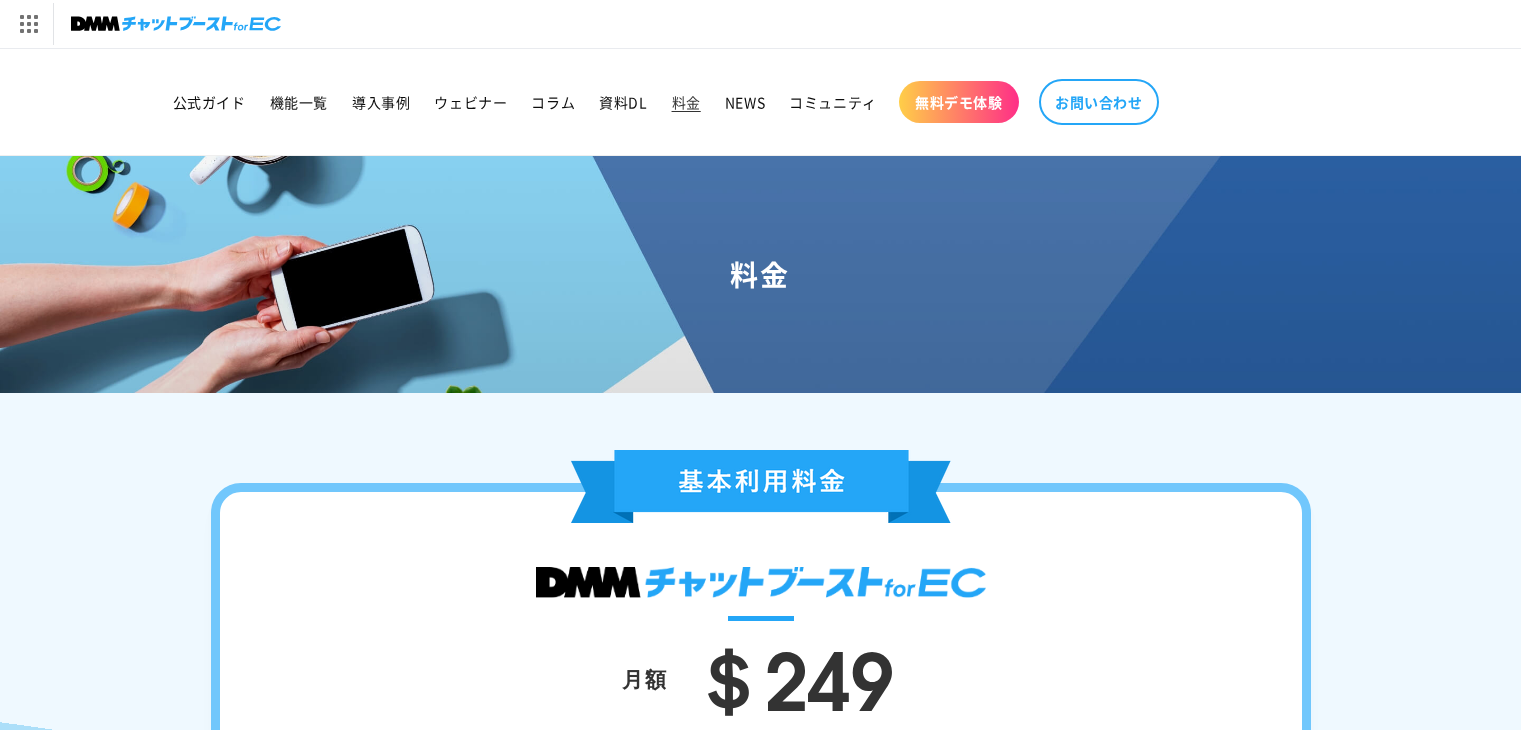 scroll, scrollTop: 0, scrollLeft: 0, axis: both 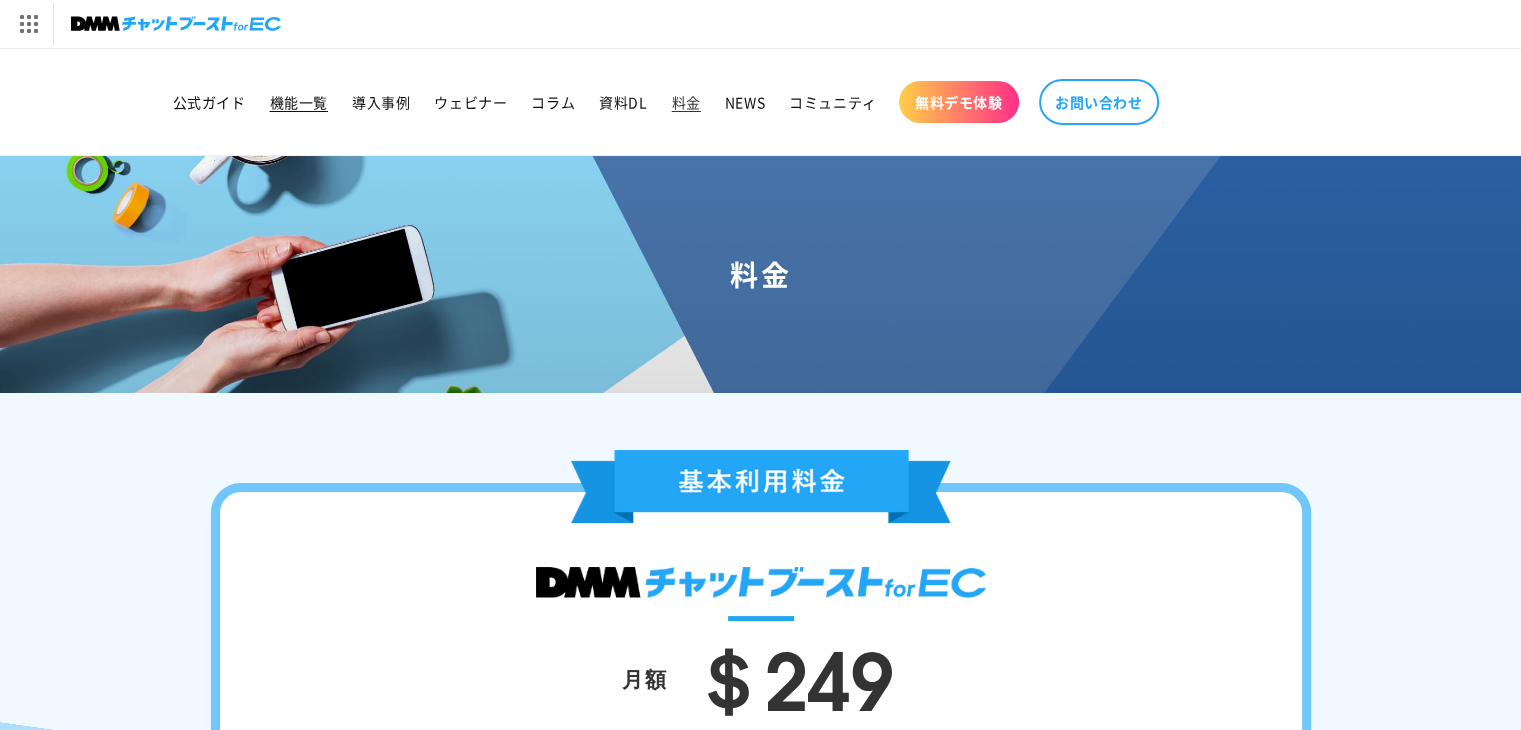 click on "機能一覧" at bounding box center [299, 102] 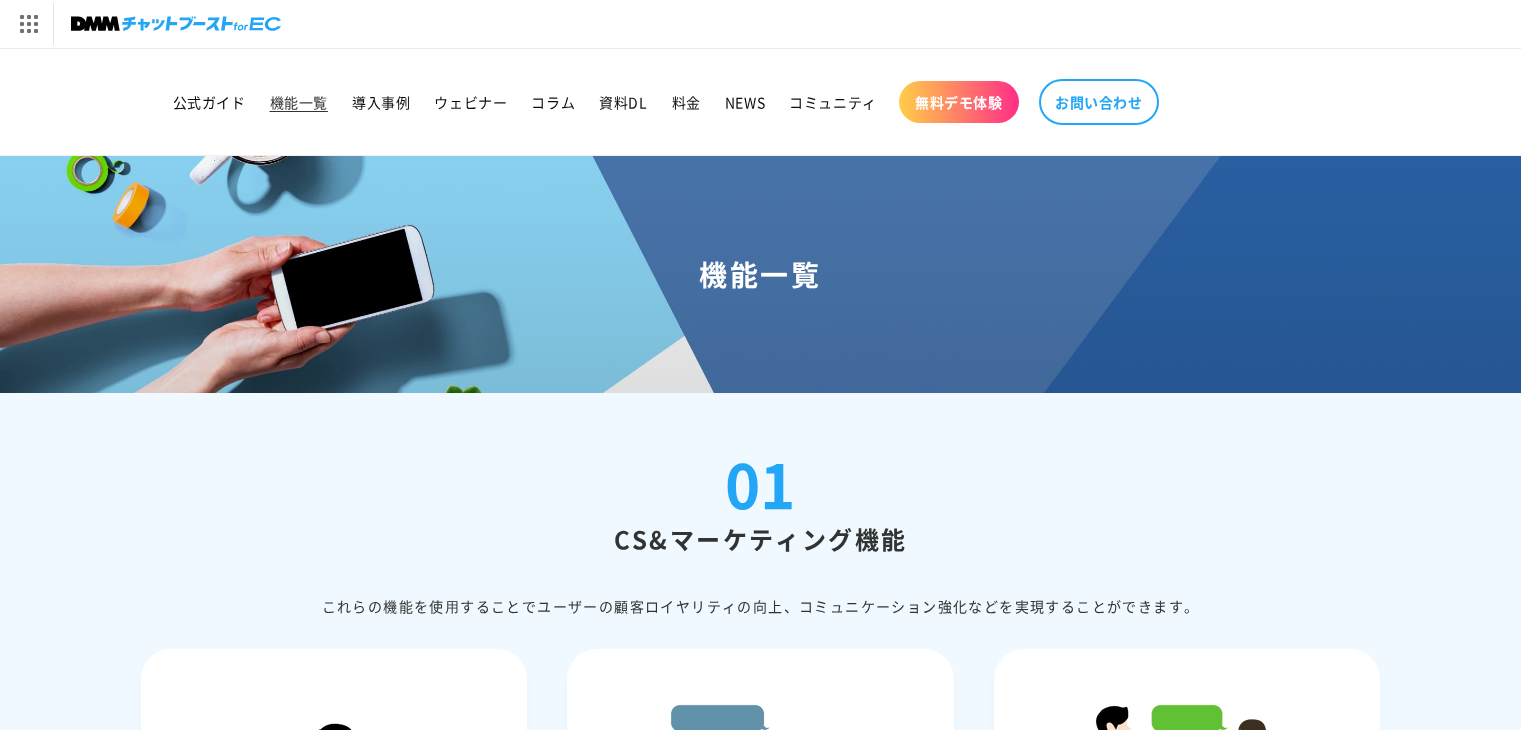 scroll, scrollTop: 0, scrollLeft: 0, axis: both 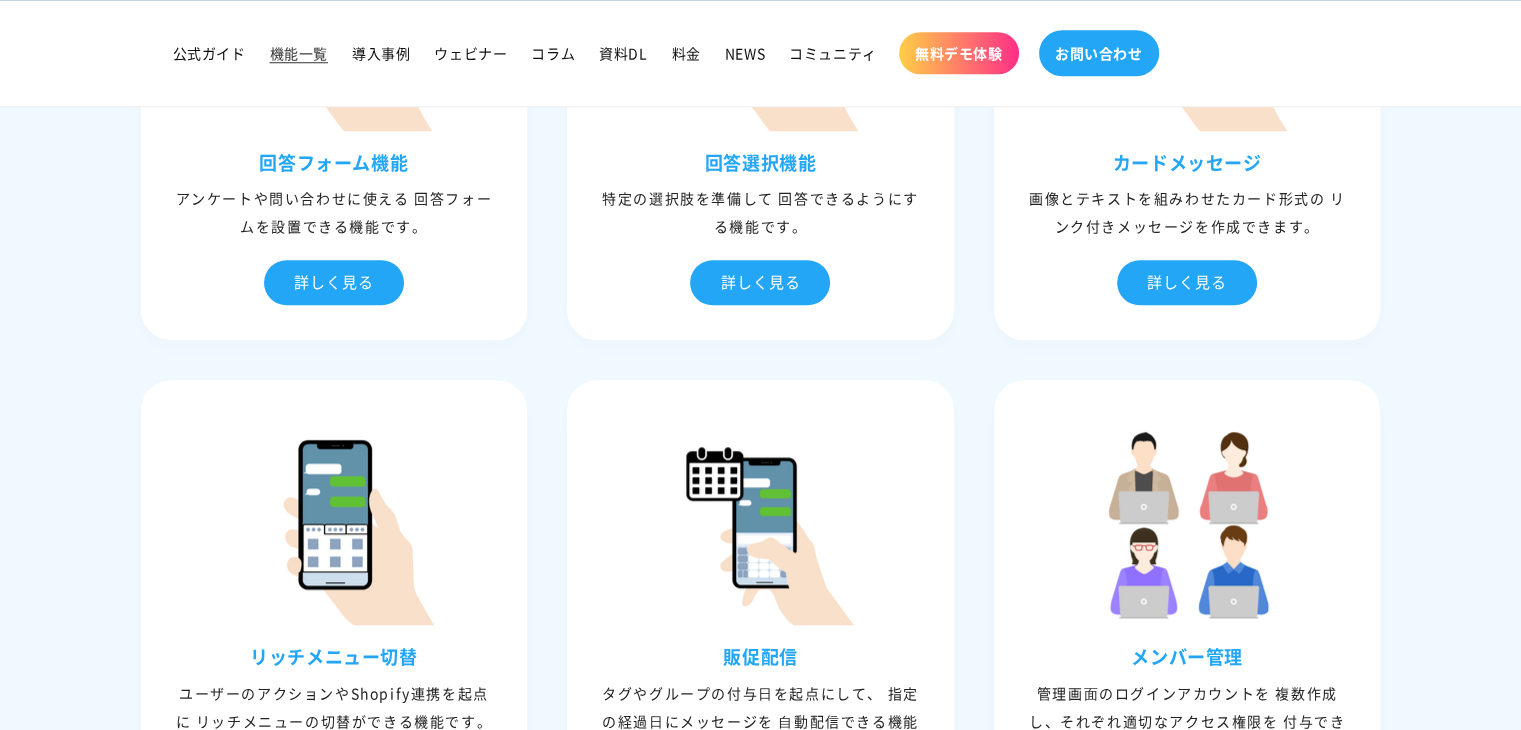 click on "お問い合わせ" at bounding box center [1099, 53] 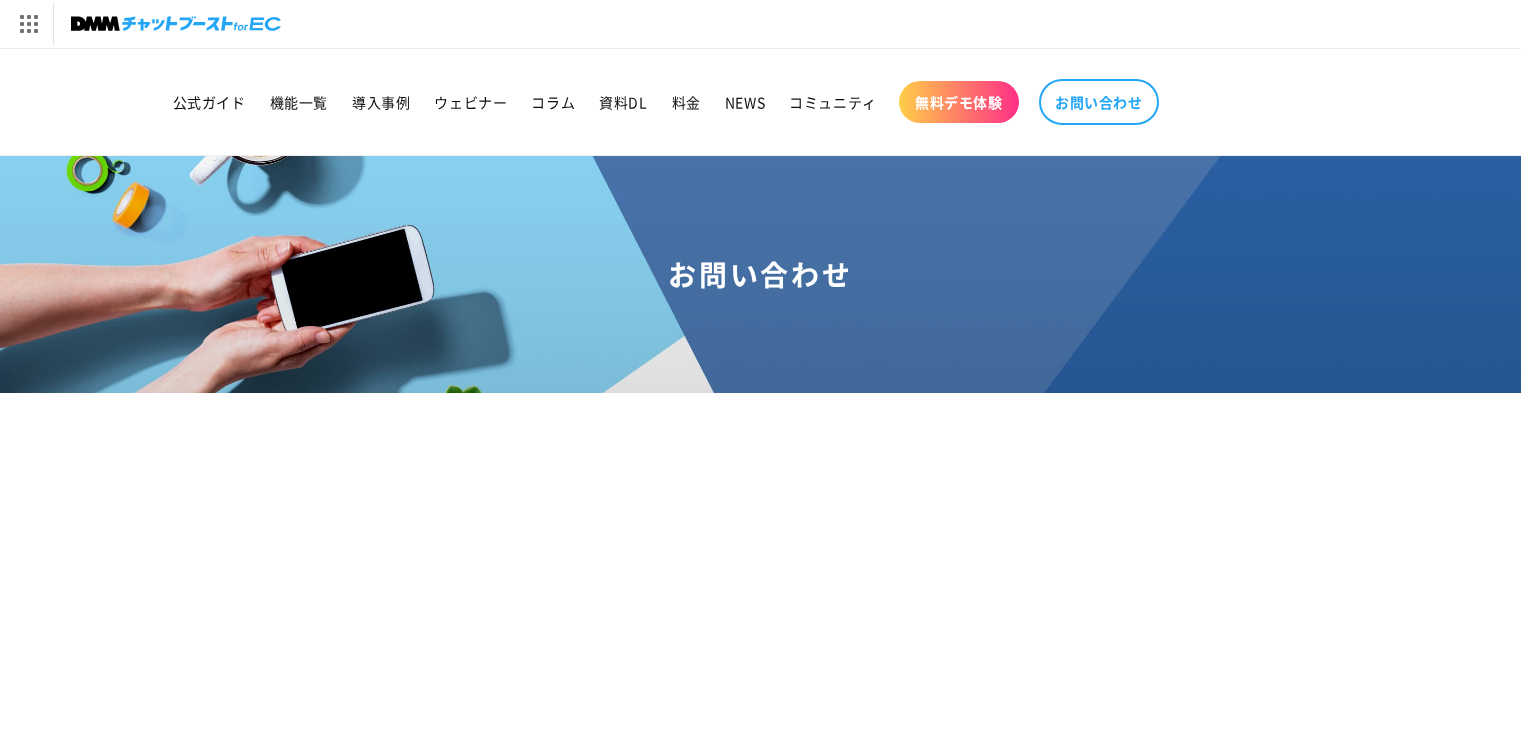 scroll, scrollTop: 0, scrollLeft: 0, axis: both 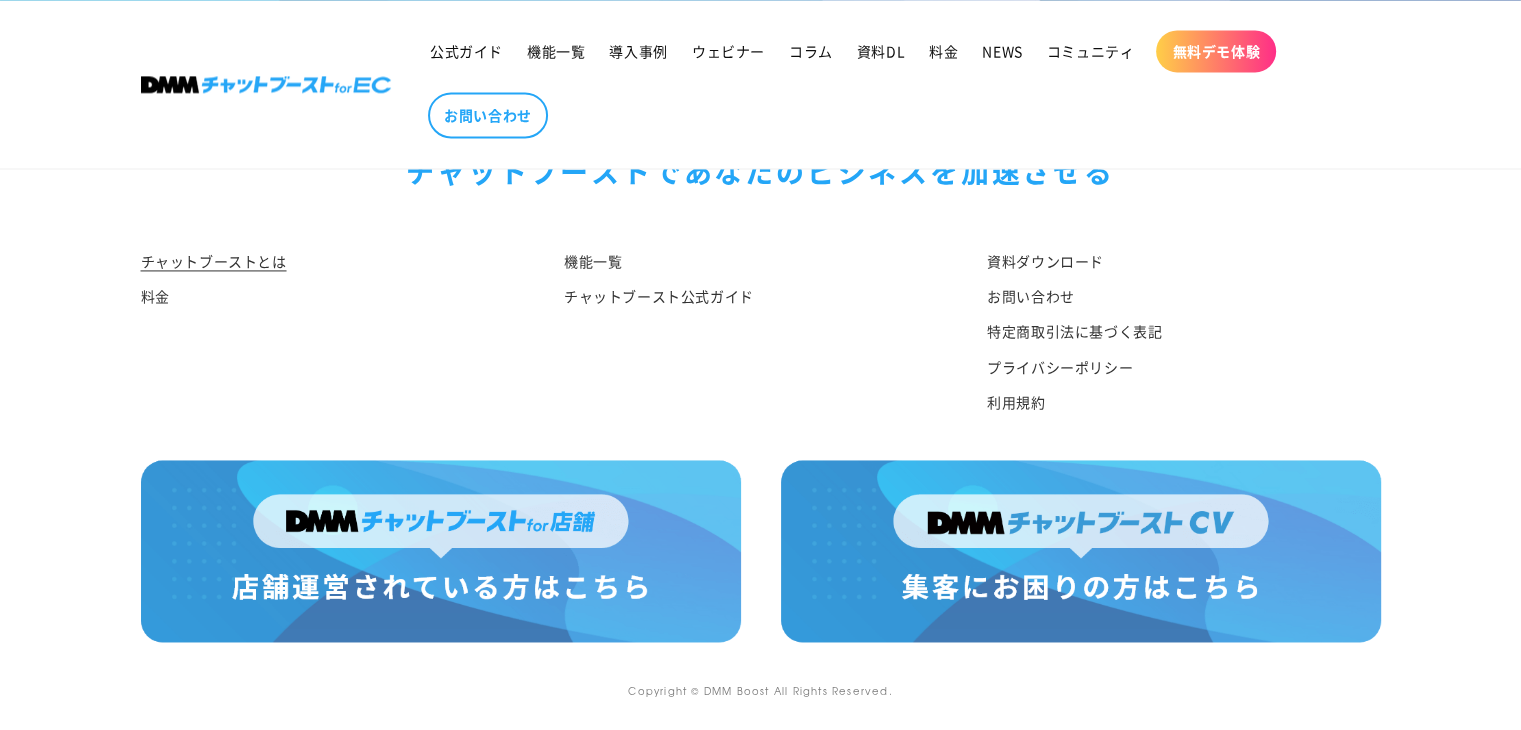 click at bounding box center [441, 551] 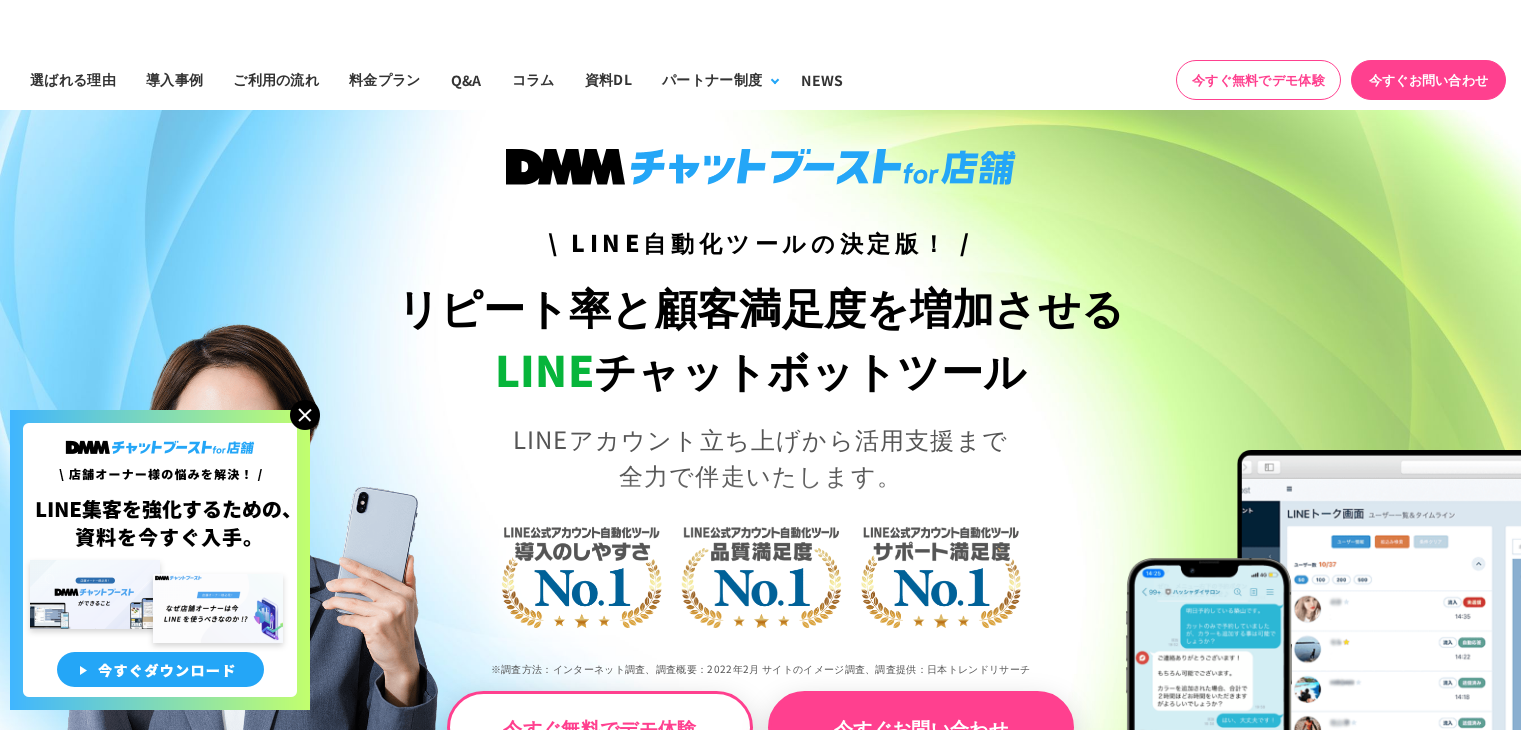 scroll, scrollTop: 0, scrollLeft: 0, axis: both 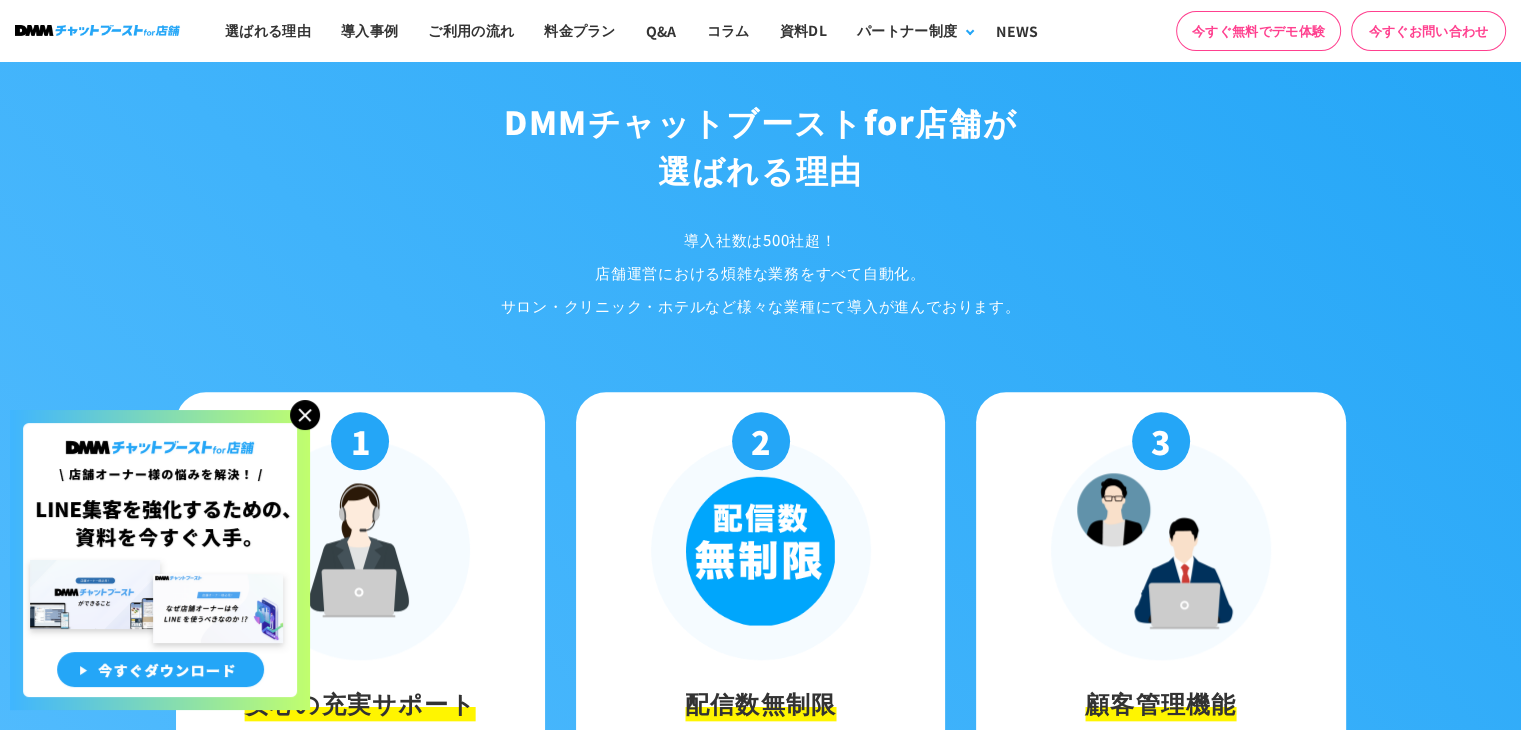 click on "今すぐお問い合わせ" at bounding box center [1428, 31] 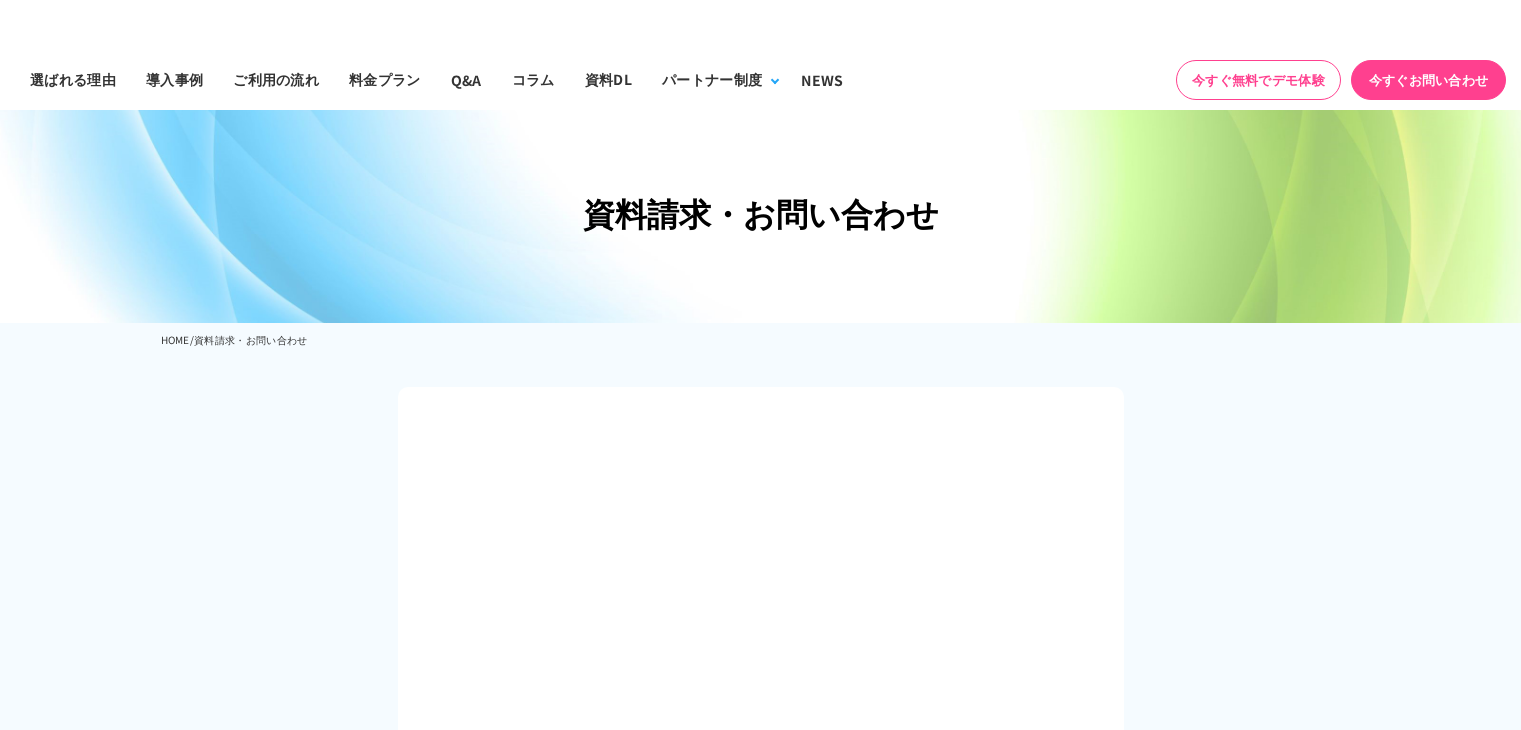 scroll, scrollTop: 0, scrollLeft: 0, axis: both 